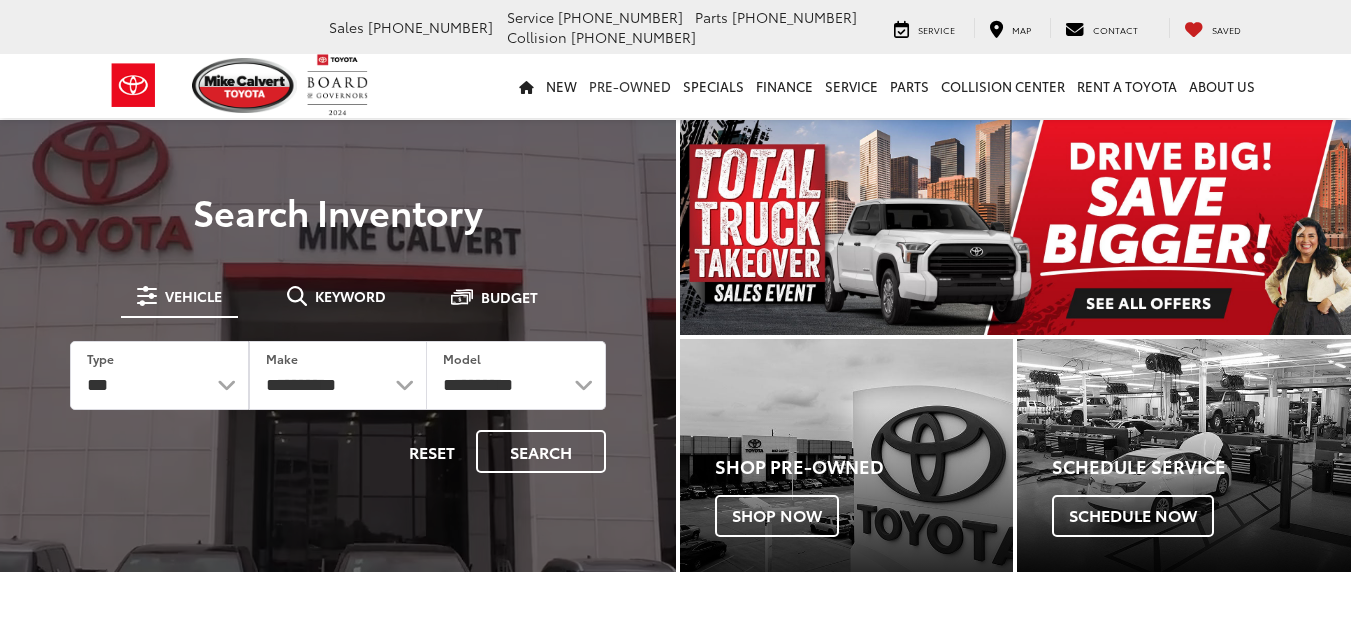 scroll, scrollTop: 0, scrollLeft: 0, axis: both 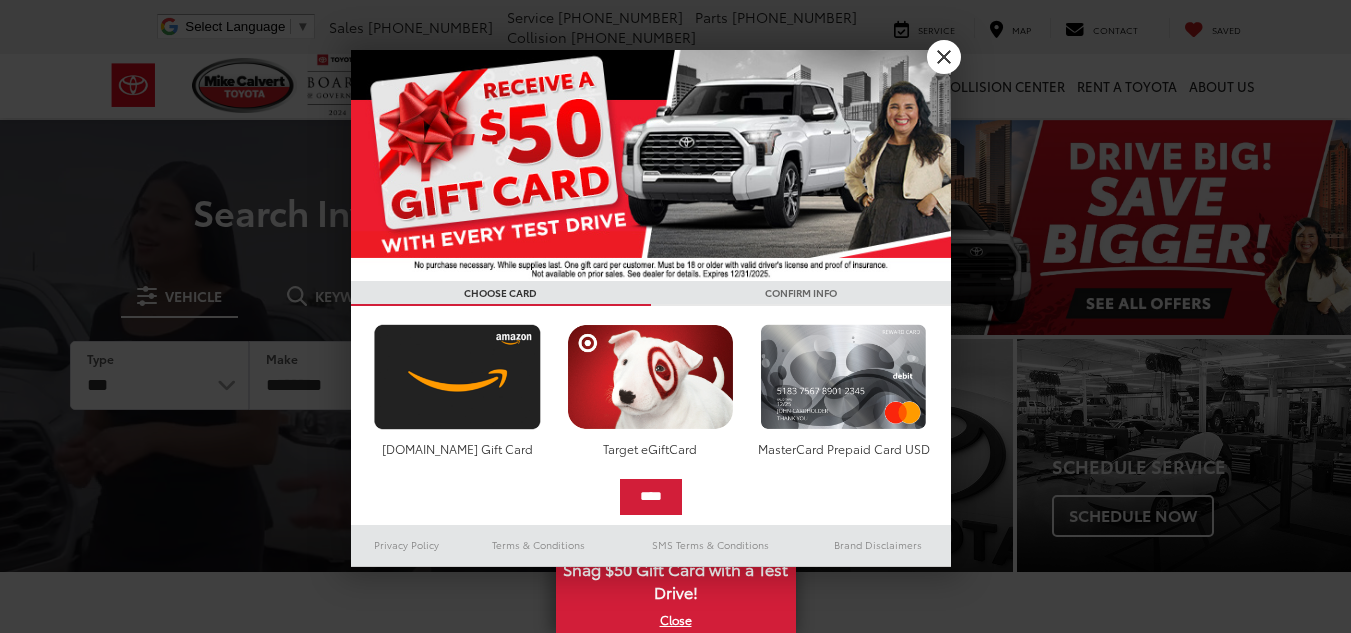click on "First, select your reward
[DOMAIN_NAME] Gift Card
Target eGiftCard
MasterCard Prepaid Card USD" at bounding box center [651, 391] 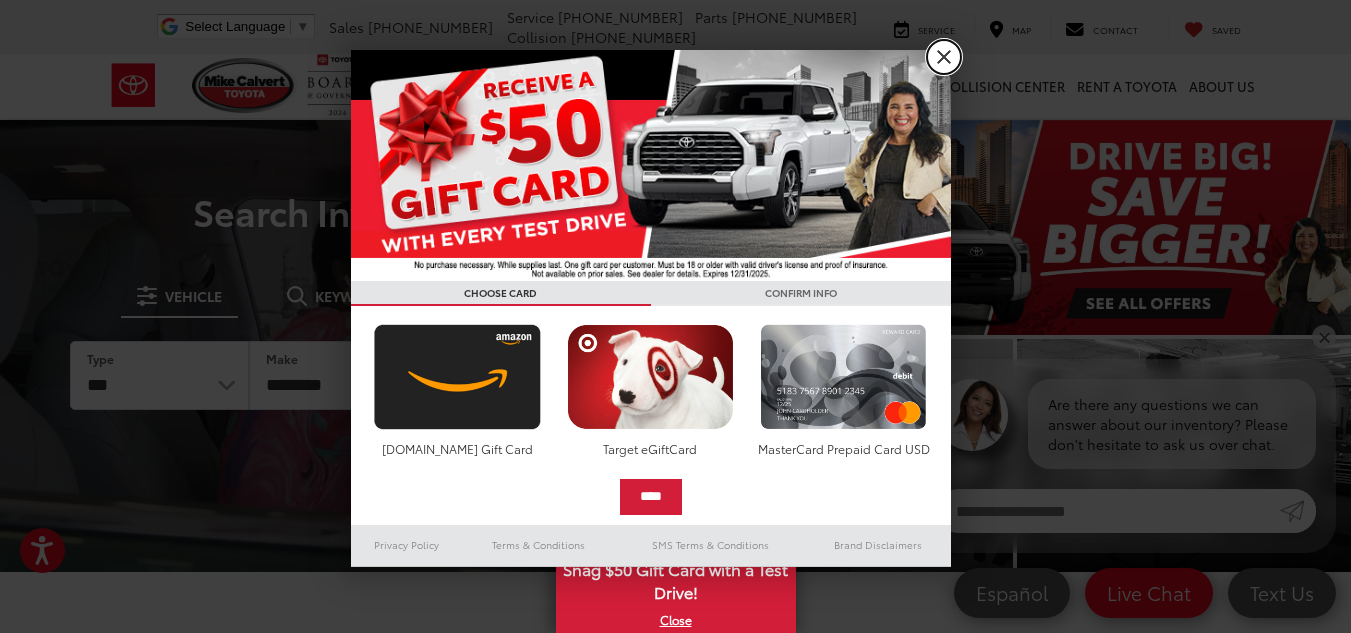 click on "X" at bounding box center (944, 57) 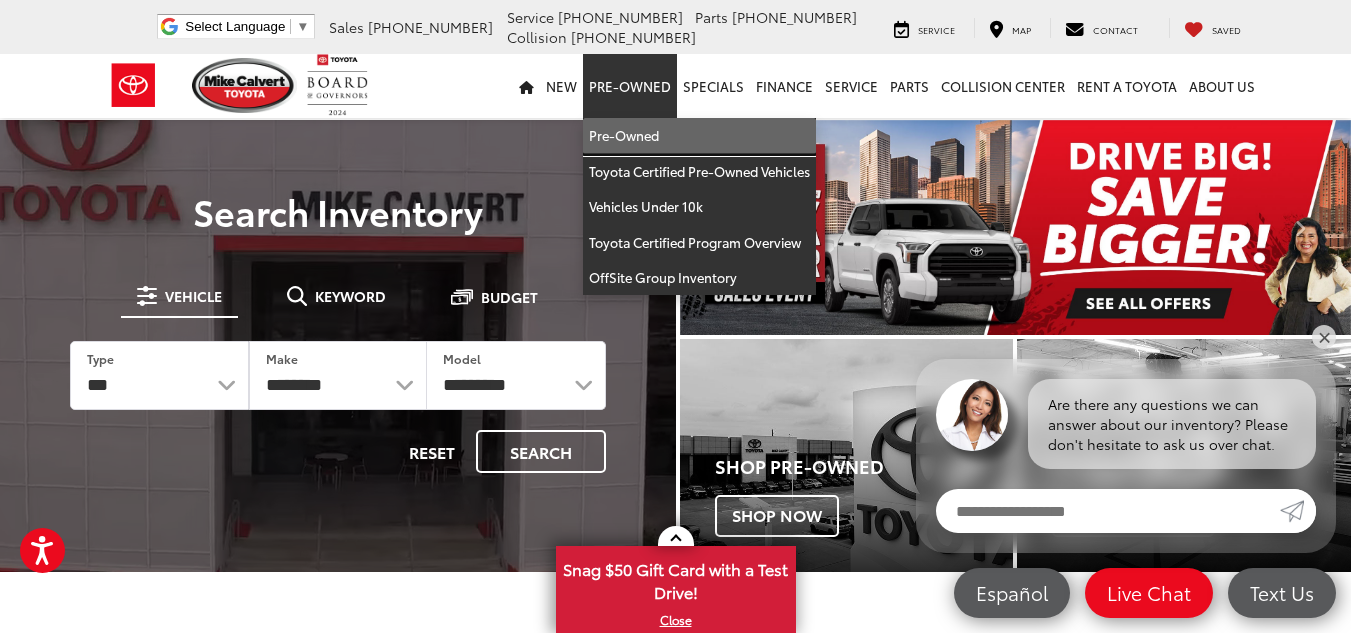 click on "Pre-Owned" at bounding box center (699, 136) 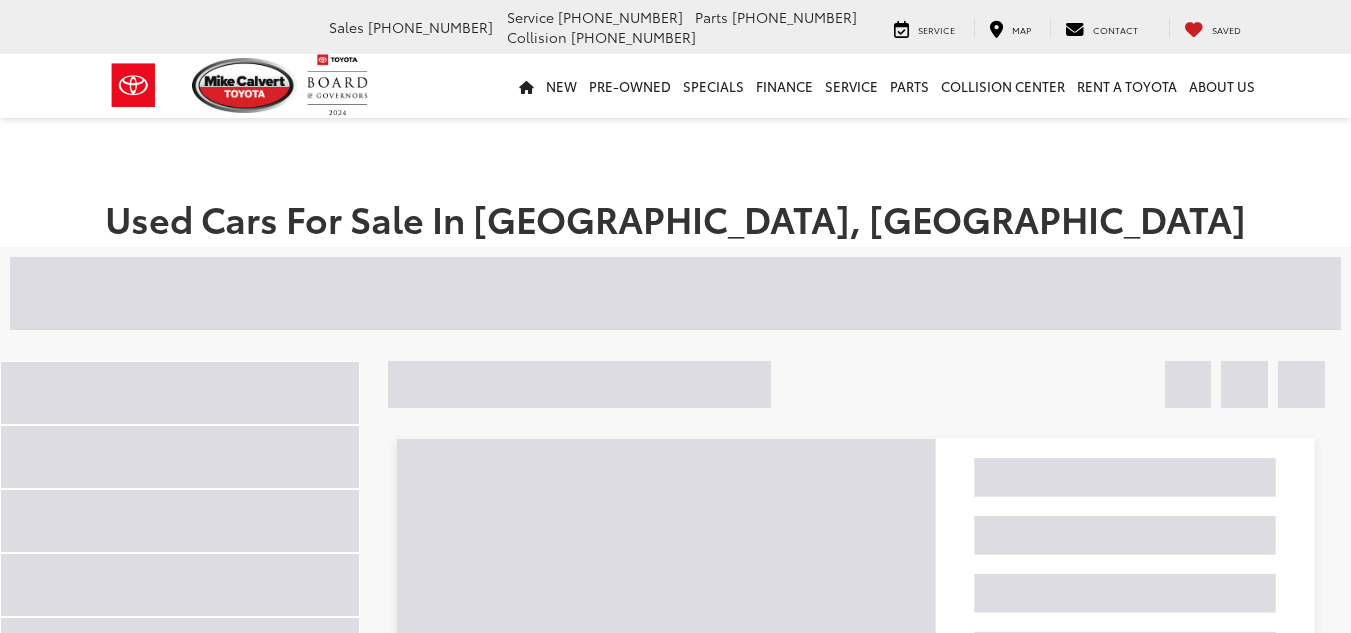 scroll, scrollTop: 0, scrollLeft: 0, axis: both 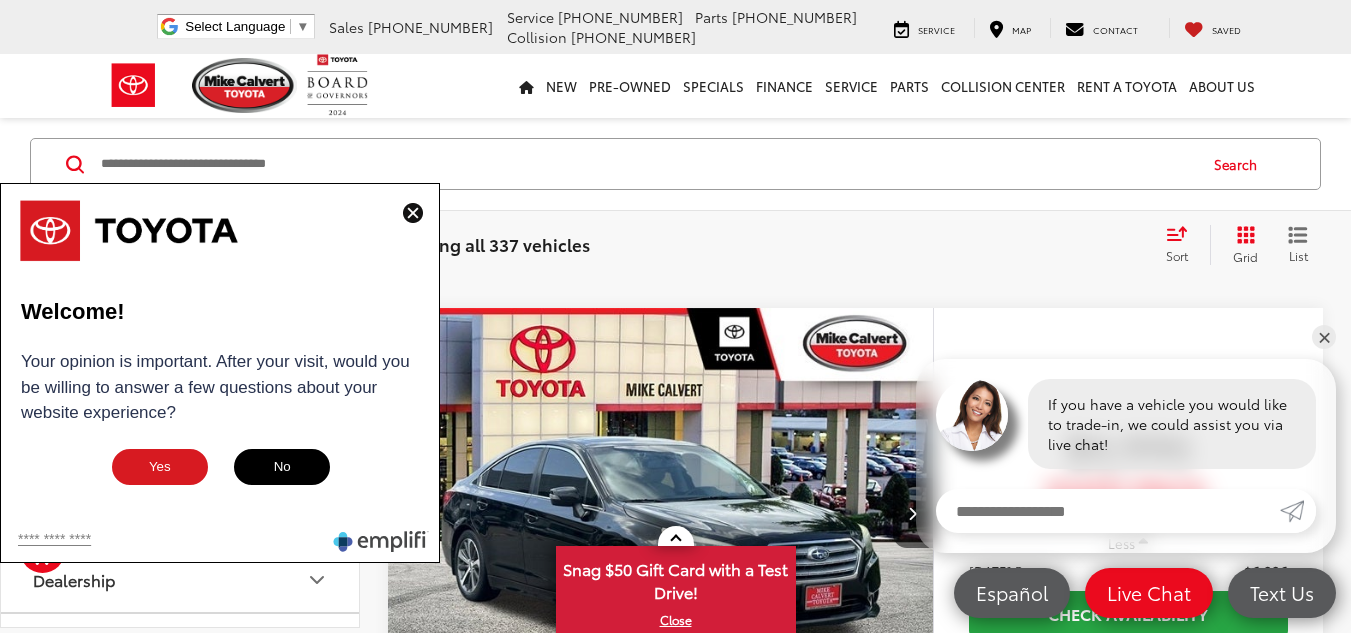 click at bounding box center [413, 213] 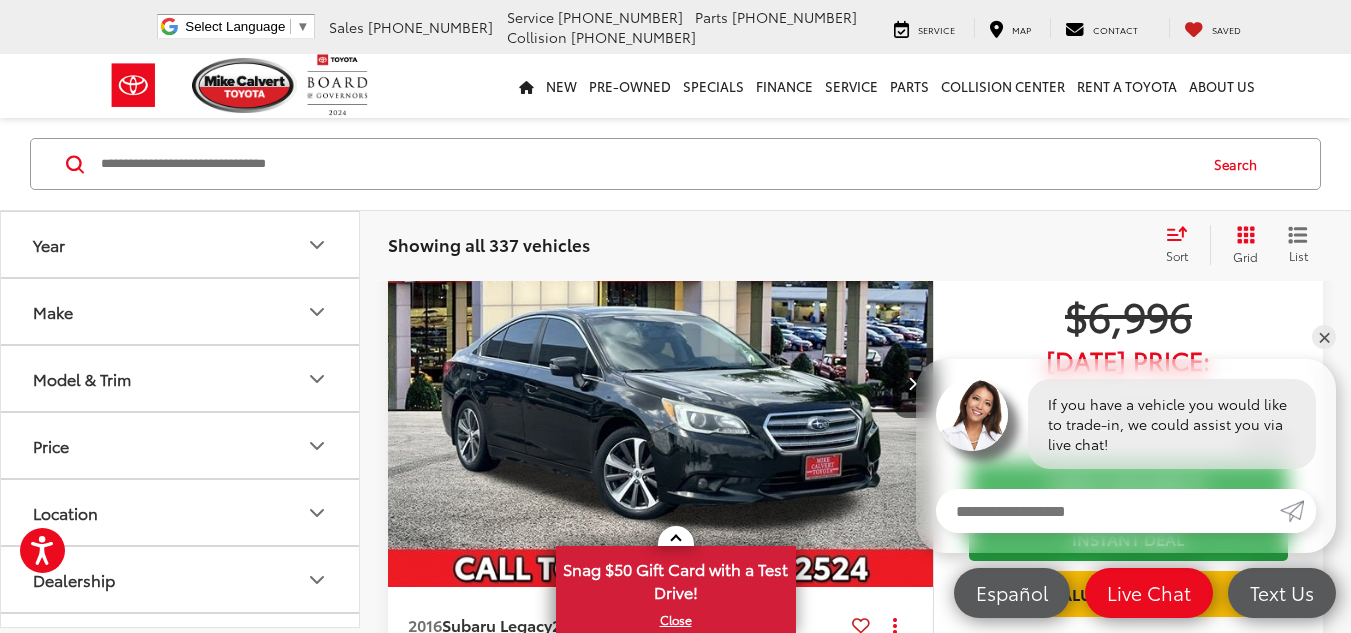 scroll, scrollTop: 5895, scrollLeft: 0, axis: vertical 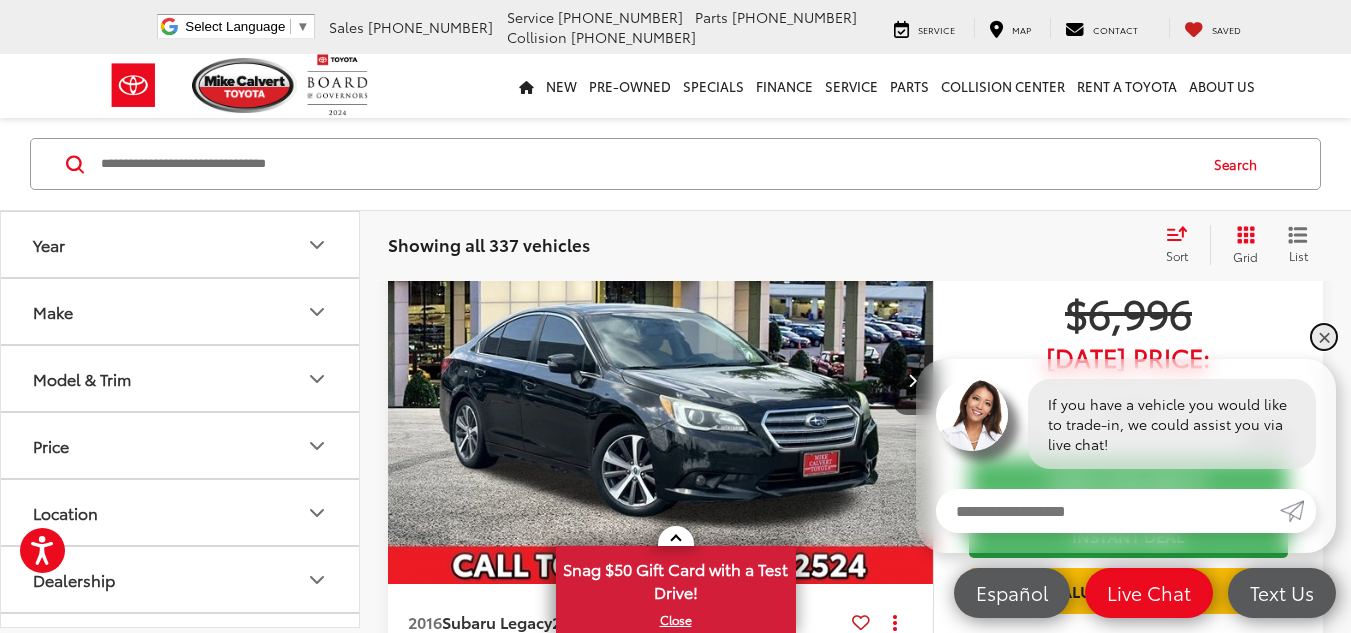 click on "✕" at bounding box center [1324, 337] 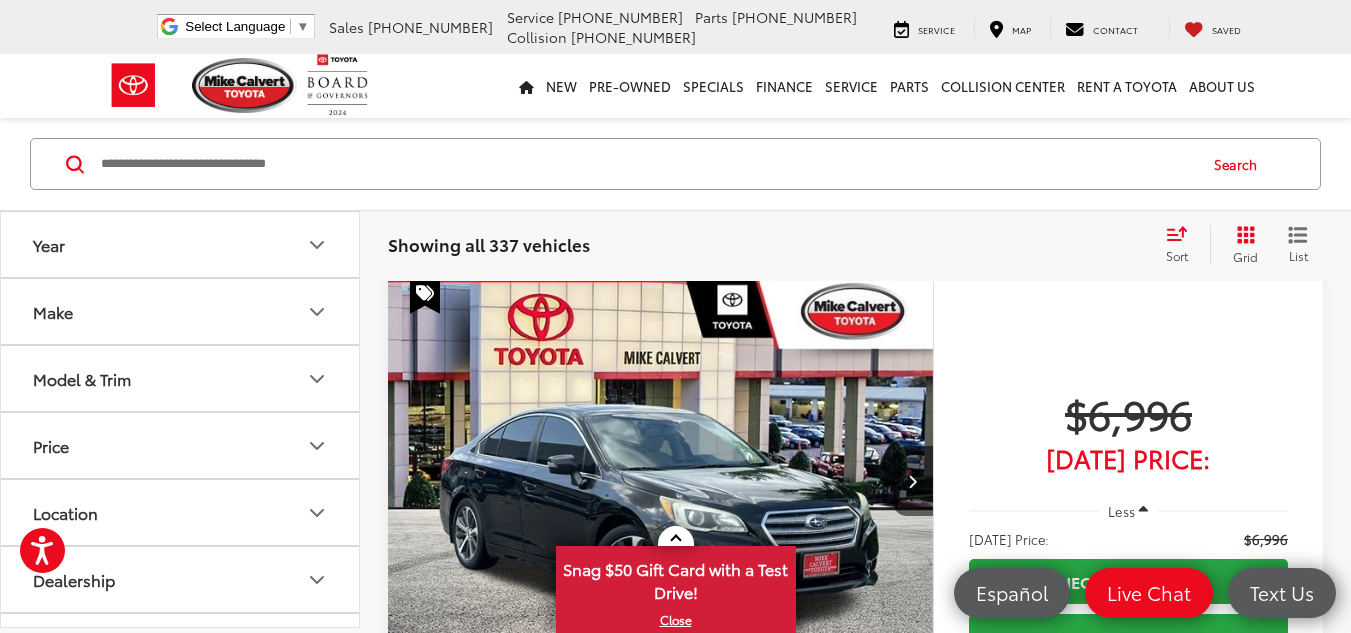 scroll, scrollTop: 5806, scrollLeft: 0, axis: vertical 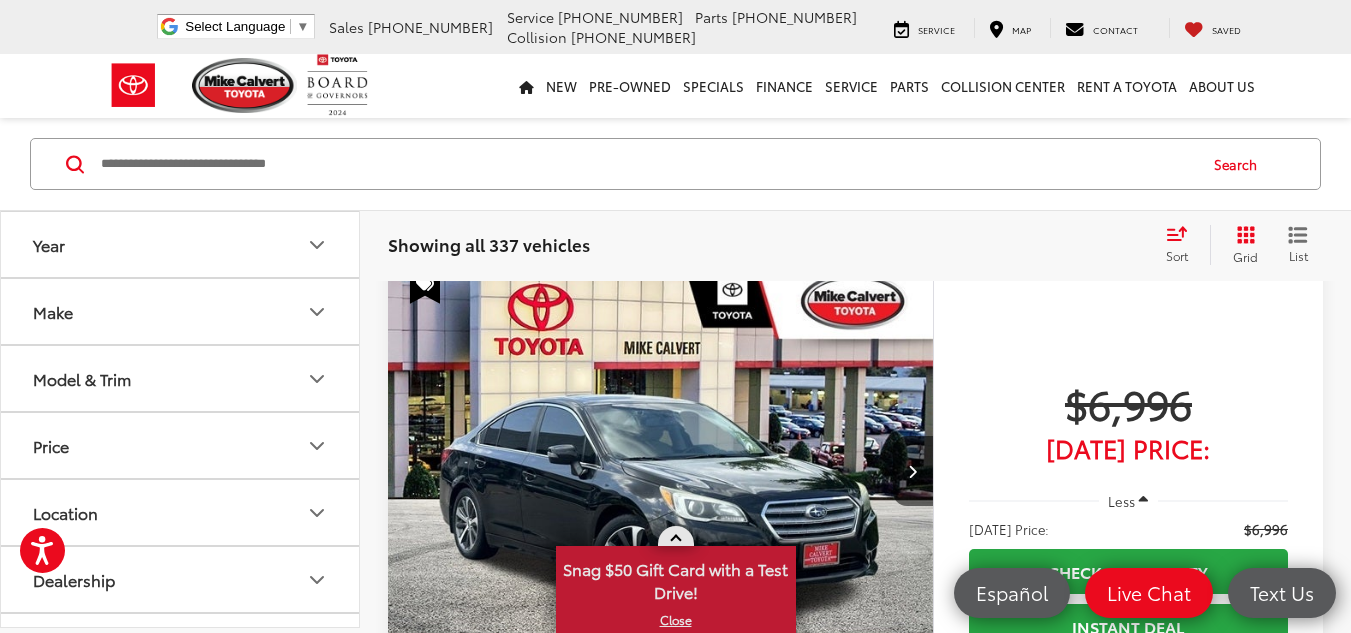 click at bounding box center (675, 540) 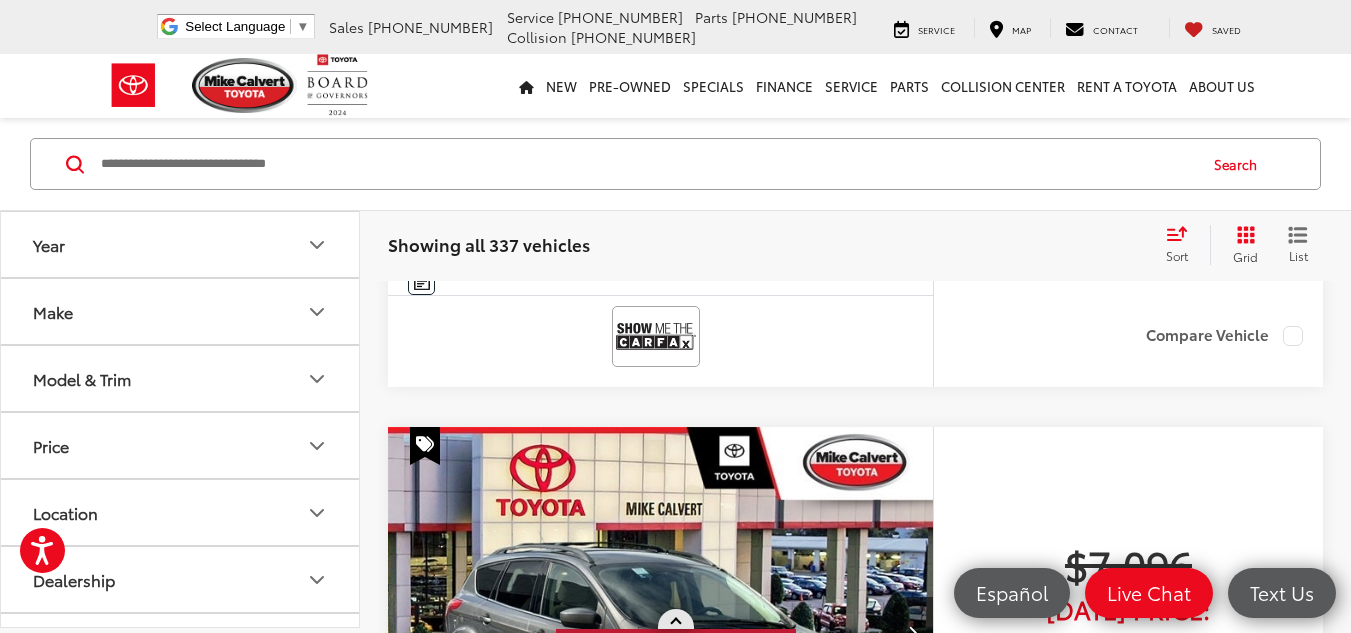 scroll, scrollTop: 6412, scrollLeft: 0, axis: vertical 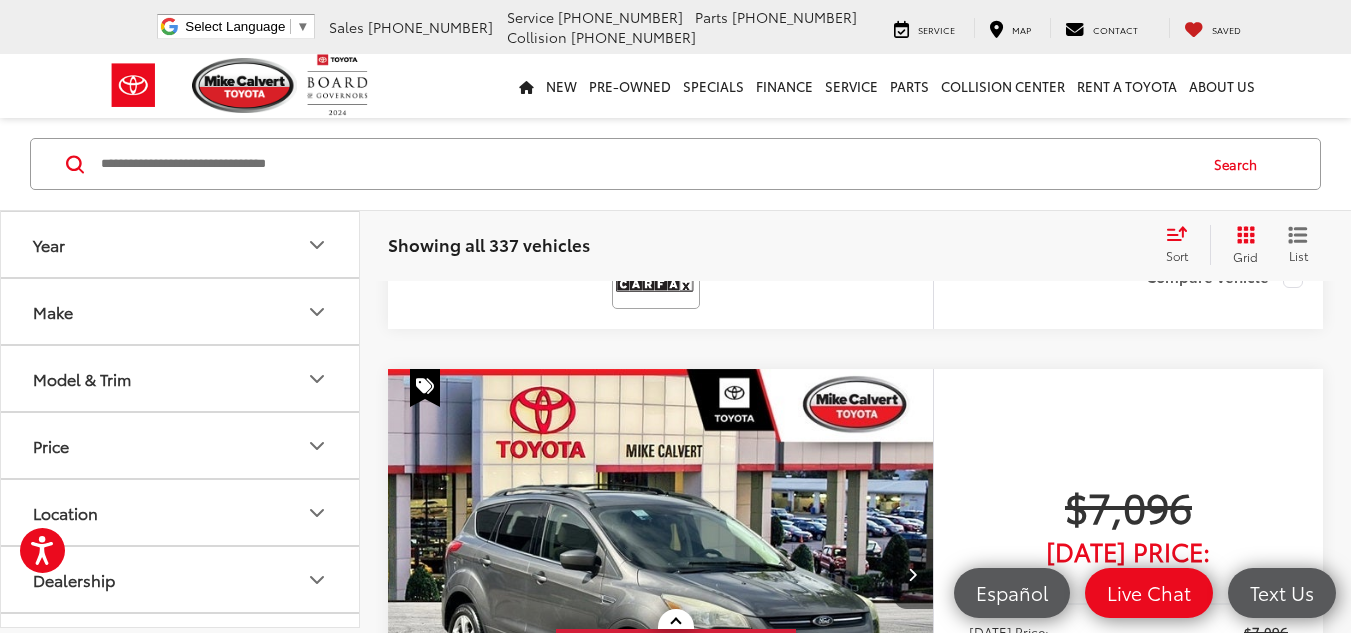 click at bounding box center (912, 574) 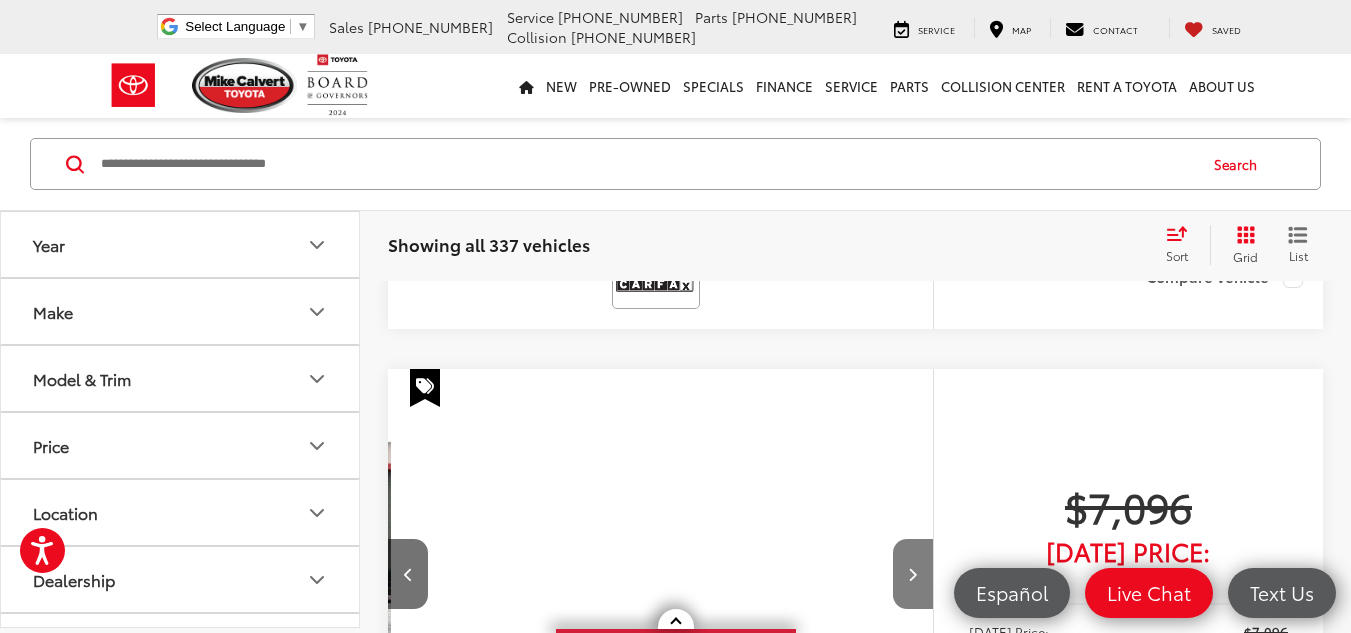 scroll, scrollTop: 0, scrollLeft: 548, axis: horizontal 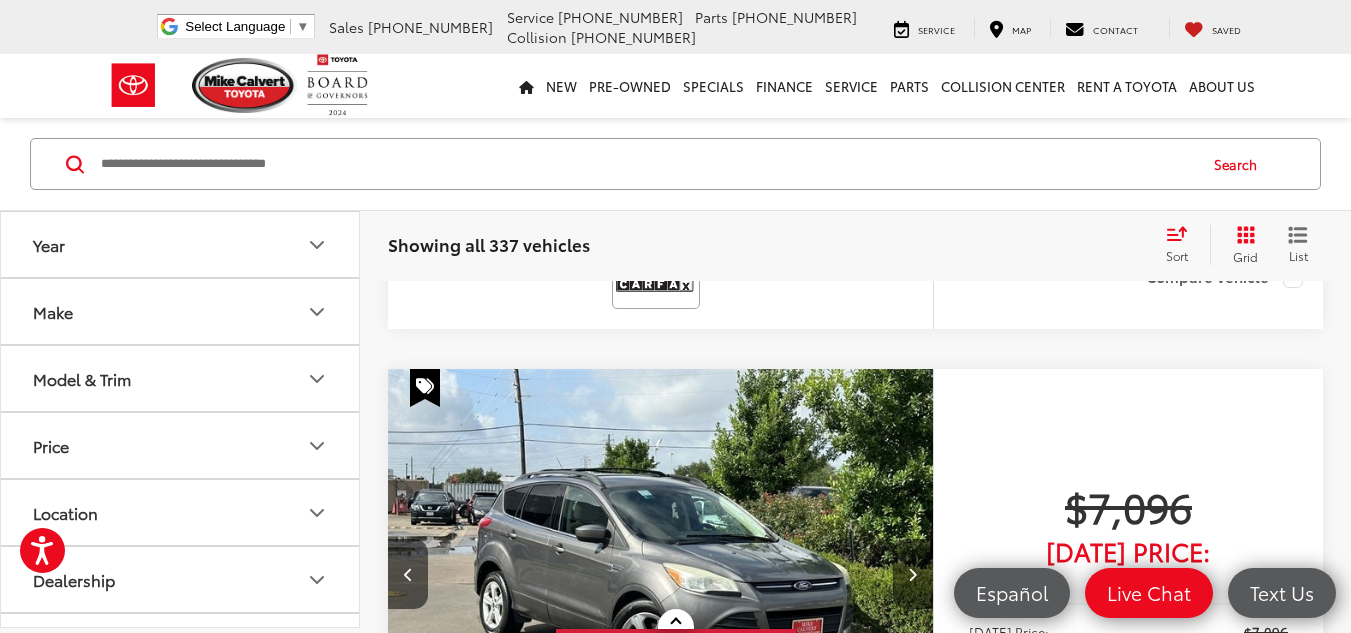 click at bounding box center [912, 574] 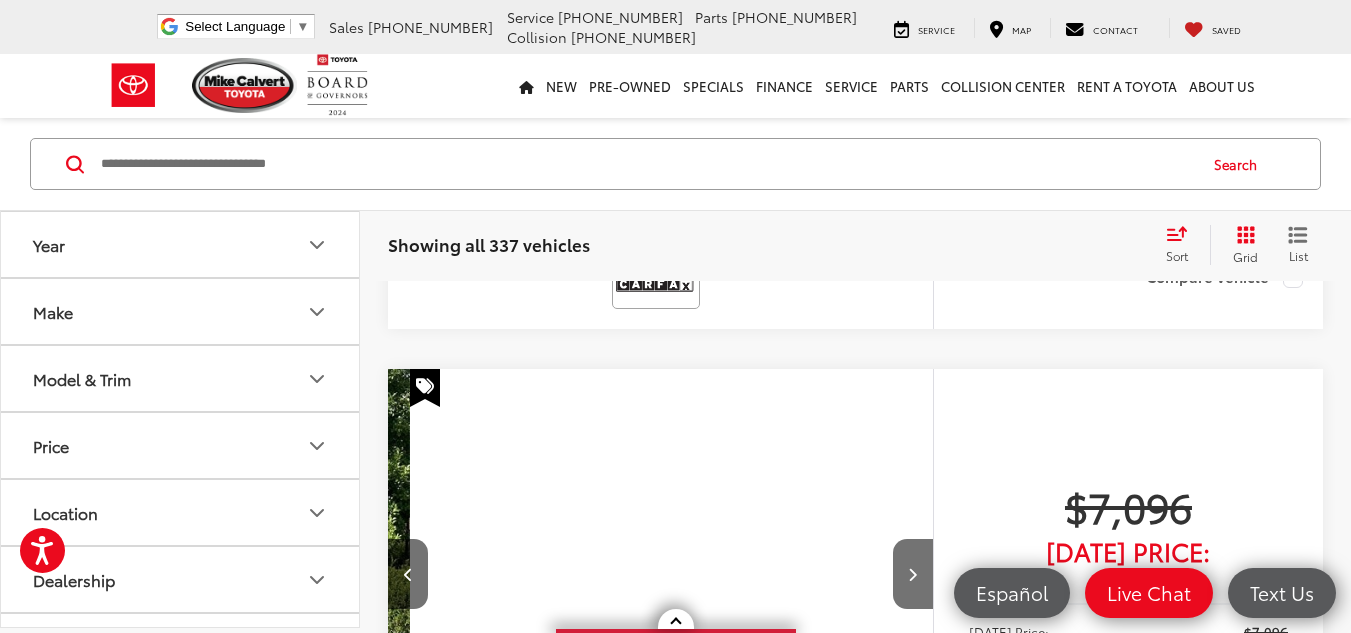 scroll, scrollTop: 0, scrollLeft: 1096, axis: horizontal 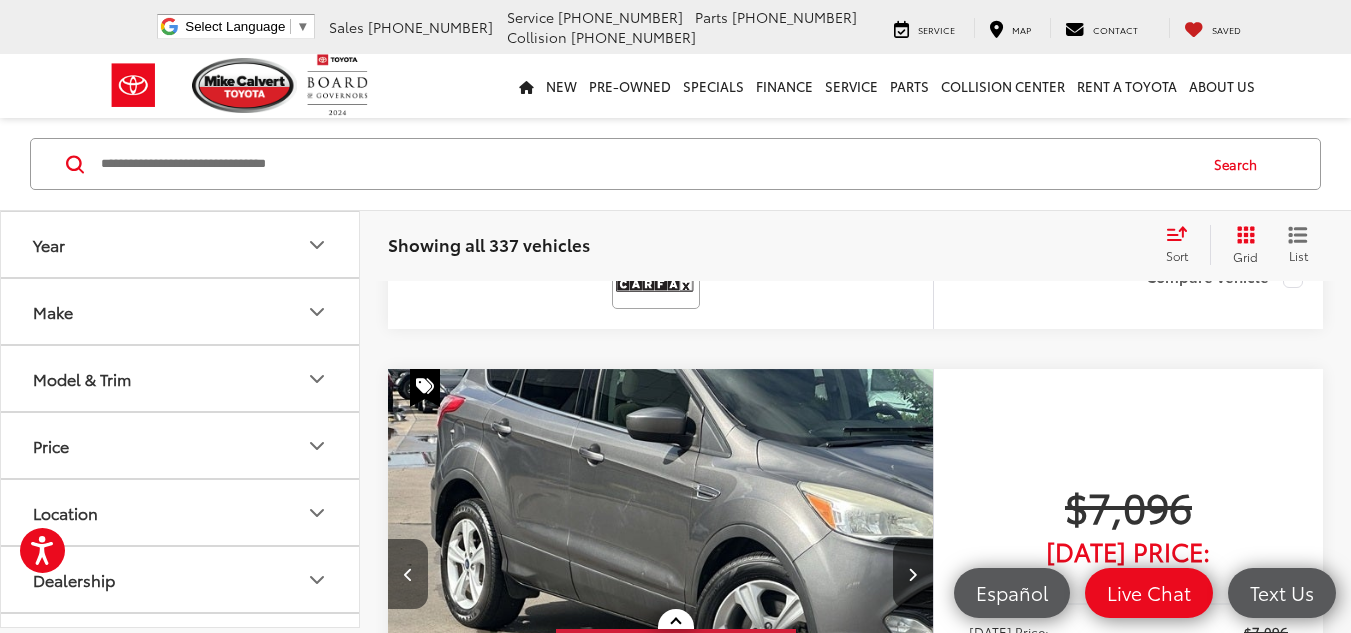 click at bounding box center [408, 574] 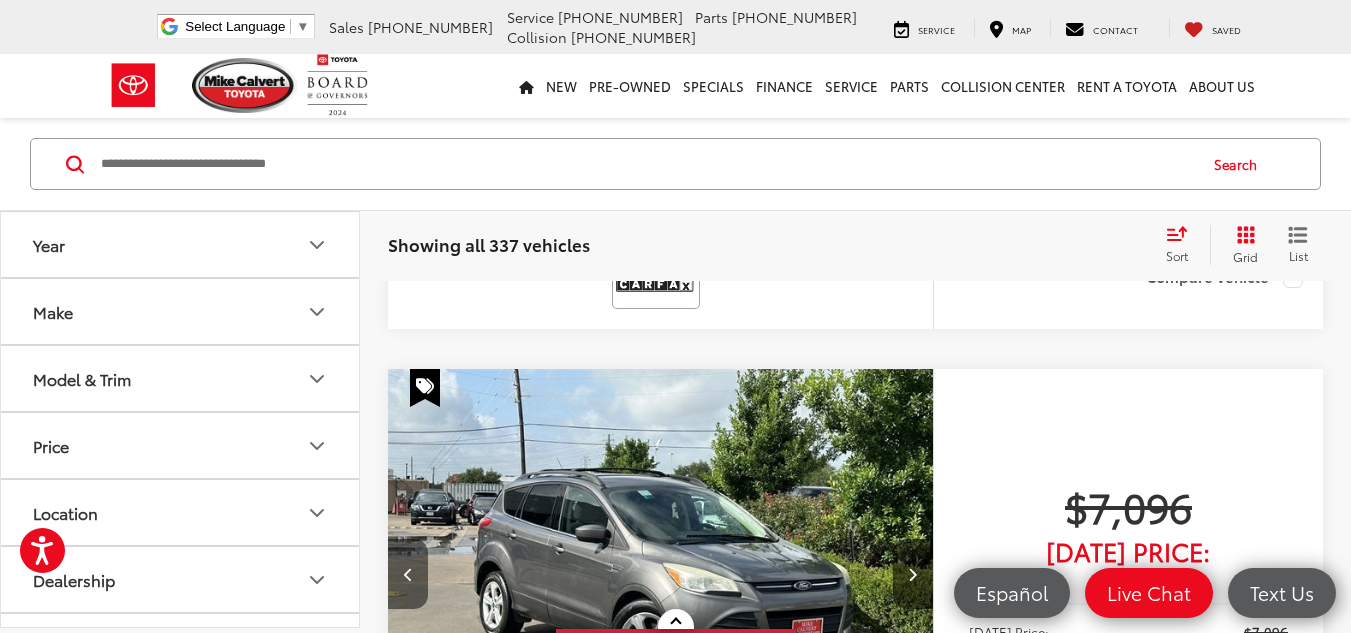 click at bounding box center (408, 574) 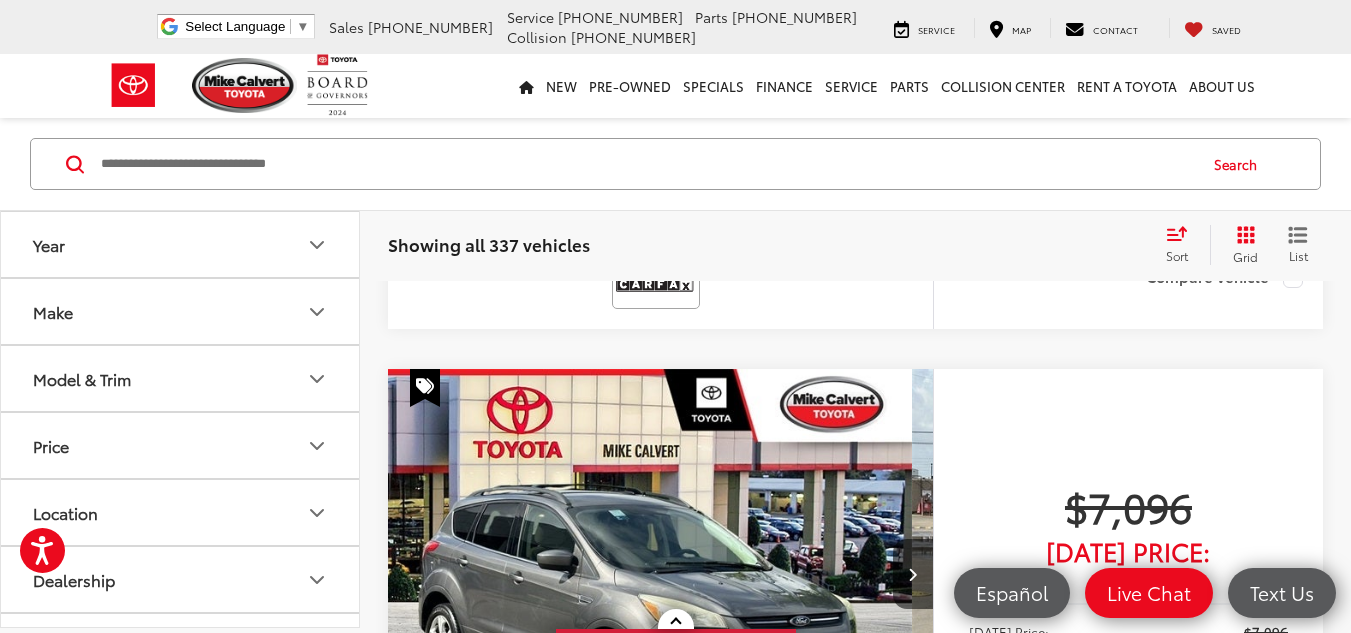 scroll, scrollTop: 0, scrollLeft: 0, axis: both 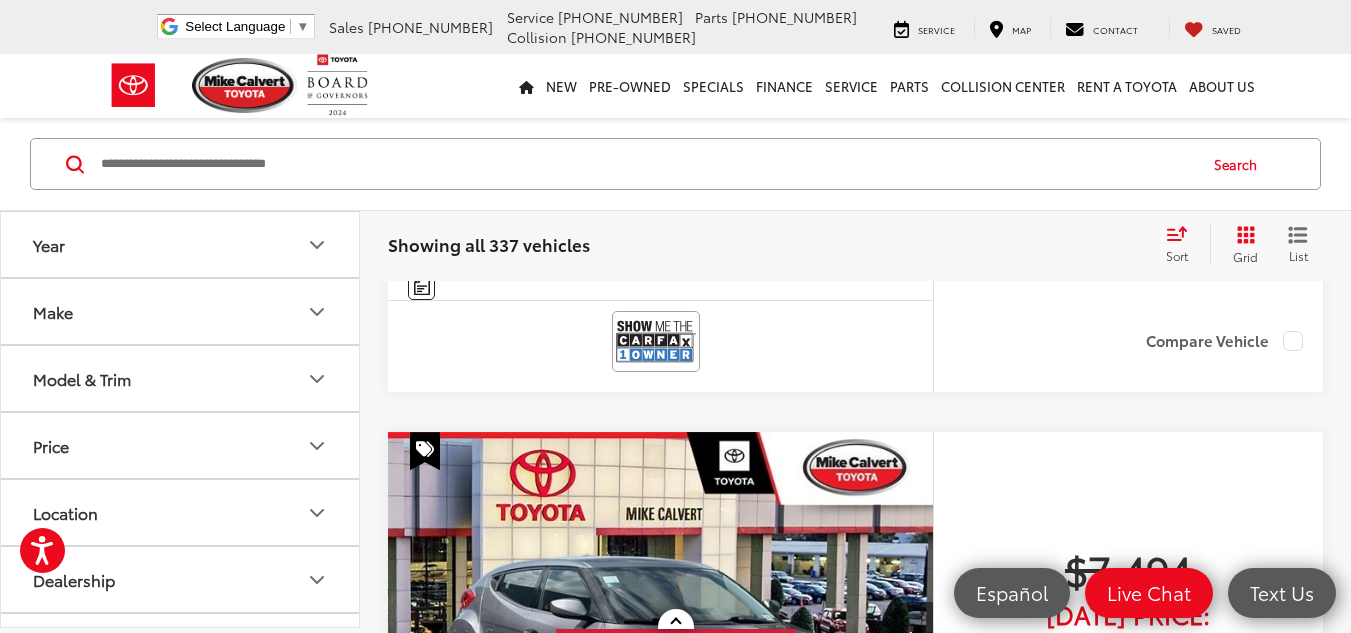 click at bounding box center (912, 637) 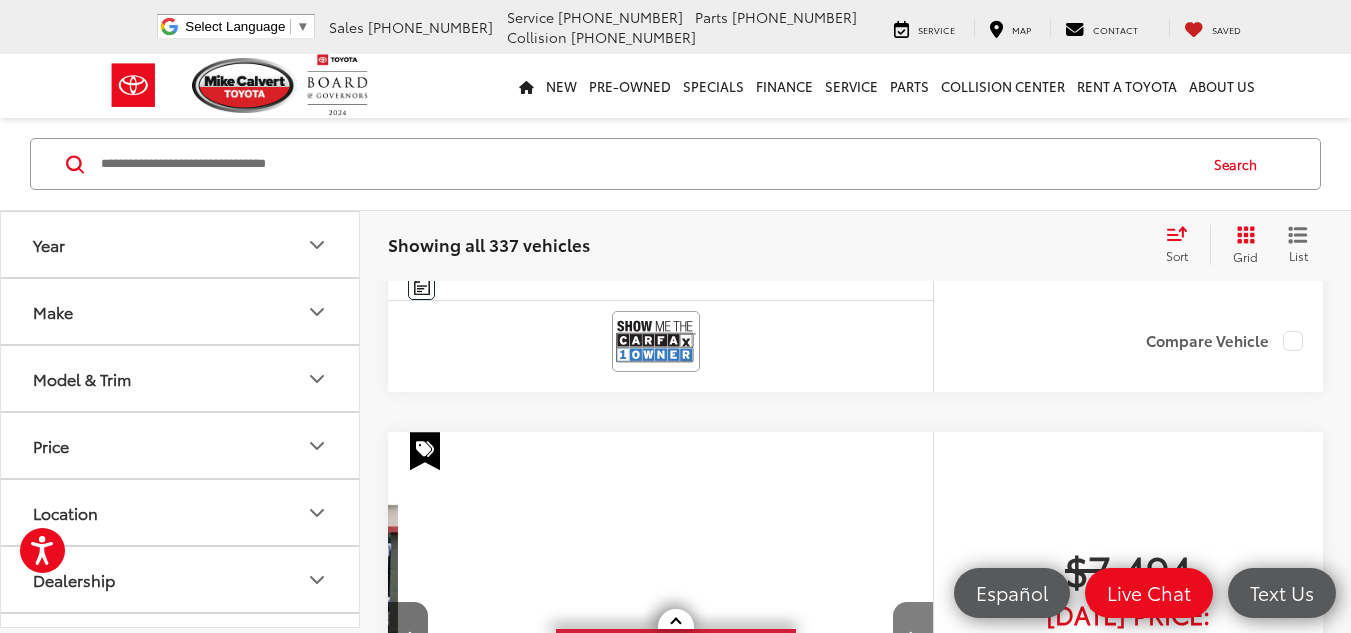 scroll, scrollTop: 0, scrollLeft: 548, axis: horizontal 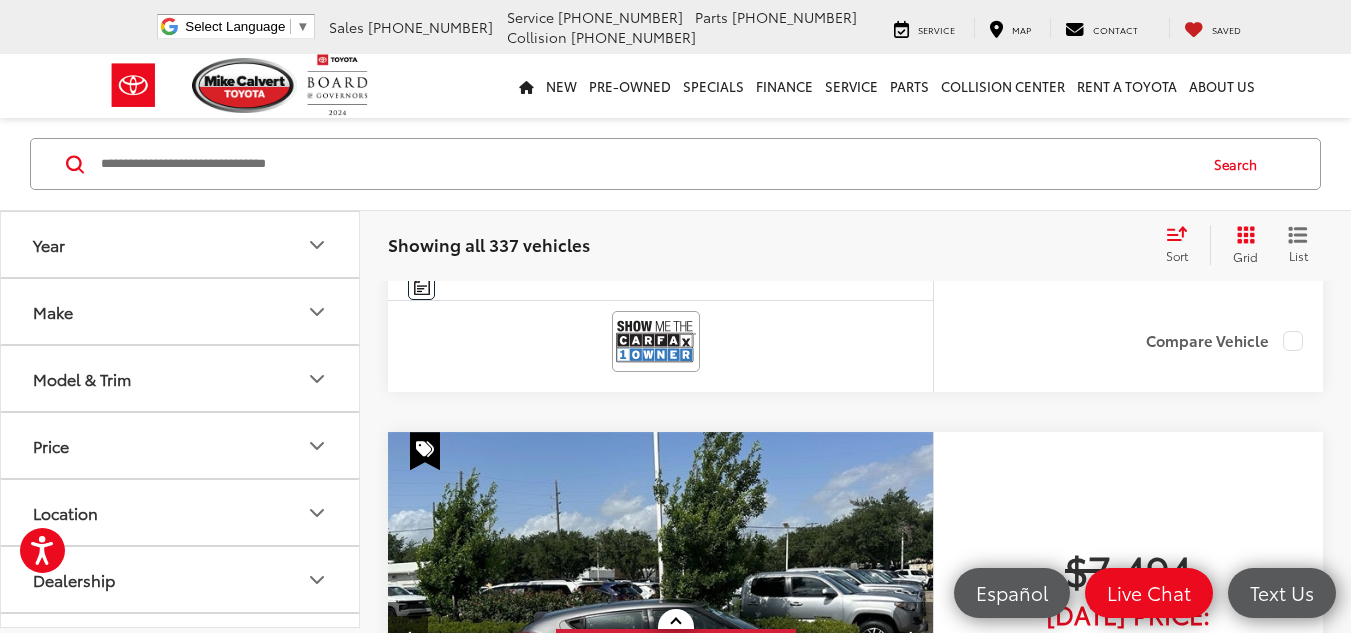 click at bounding box center [912, 637] 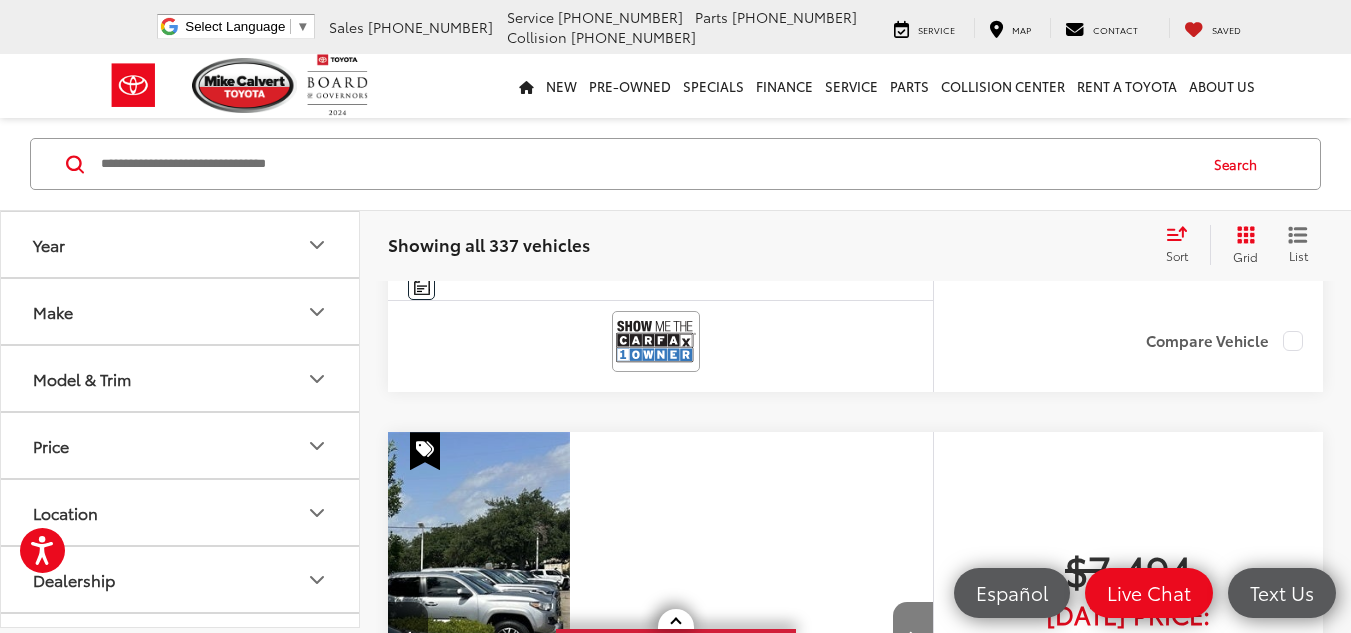 scroll, scrollTop: 0, scrollLeft: 1096, axis: horizontal 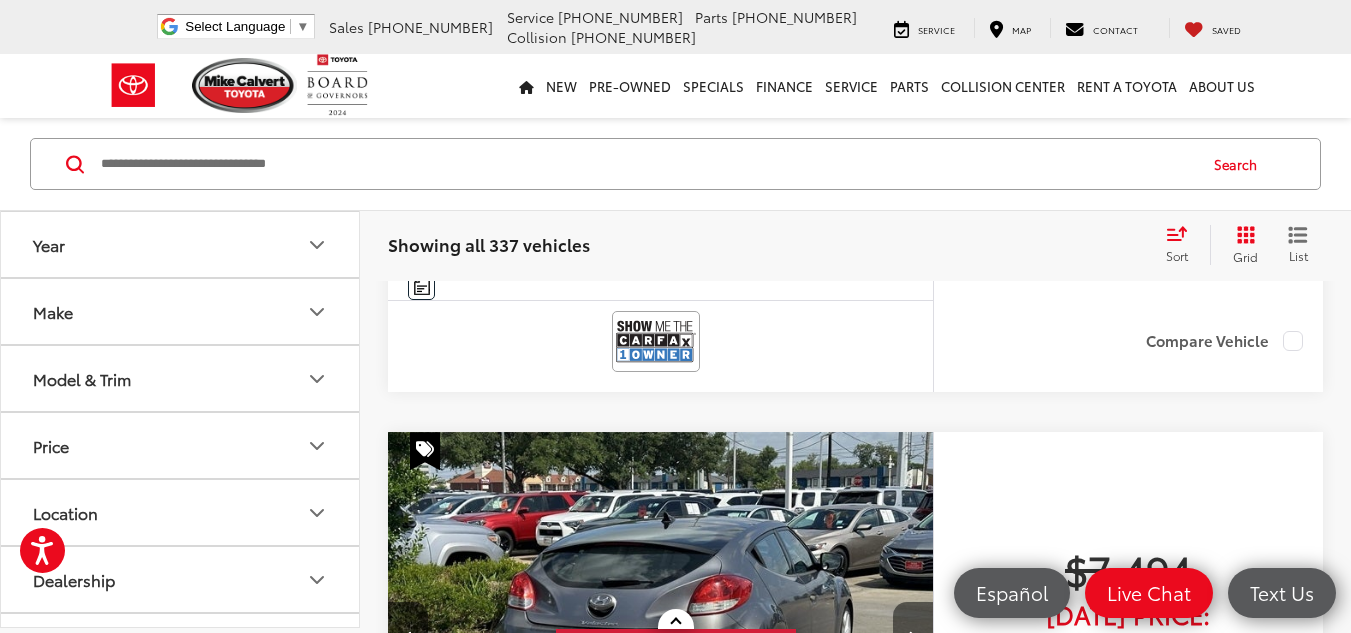 type 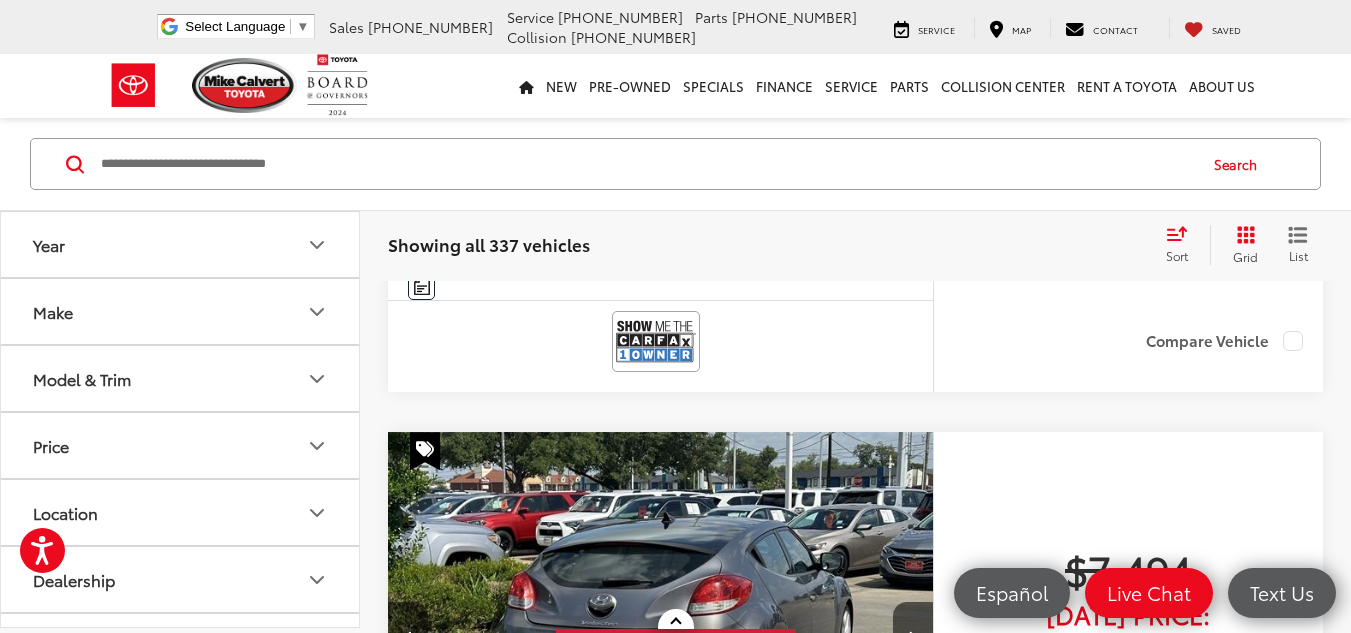 click at bounding box center (408, 637) 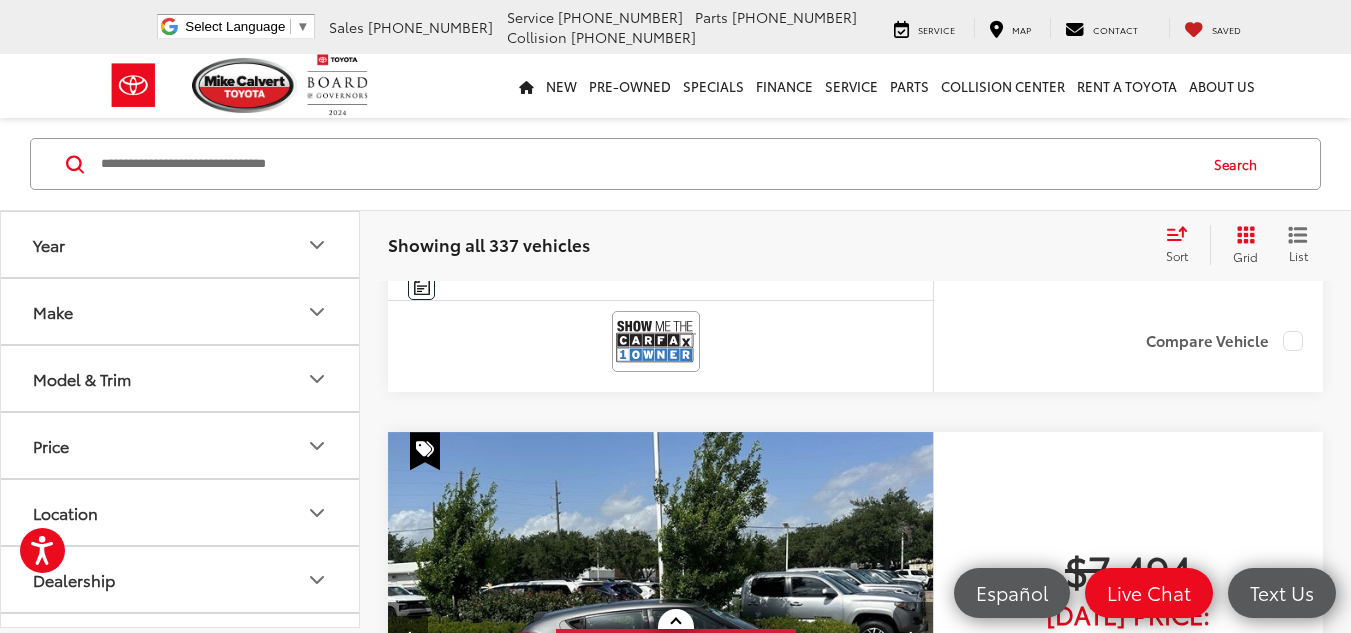 click at bounding box center (408, 637) 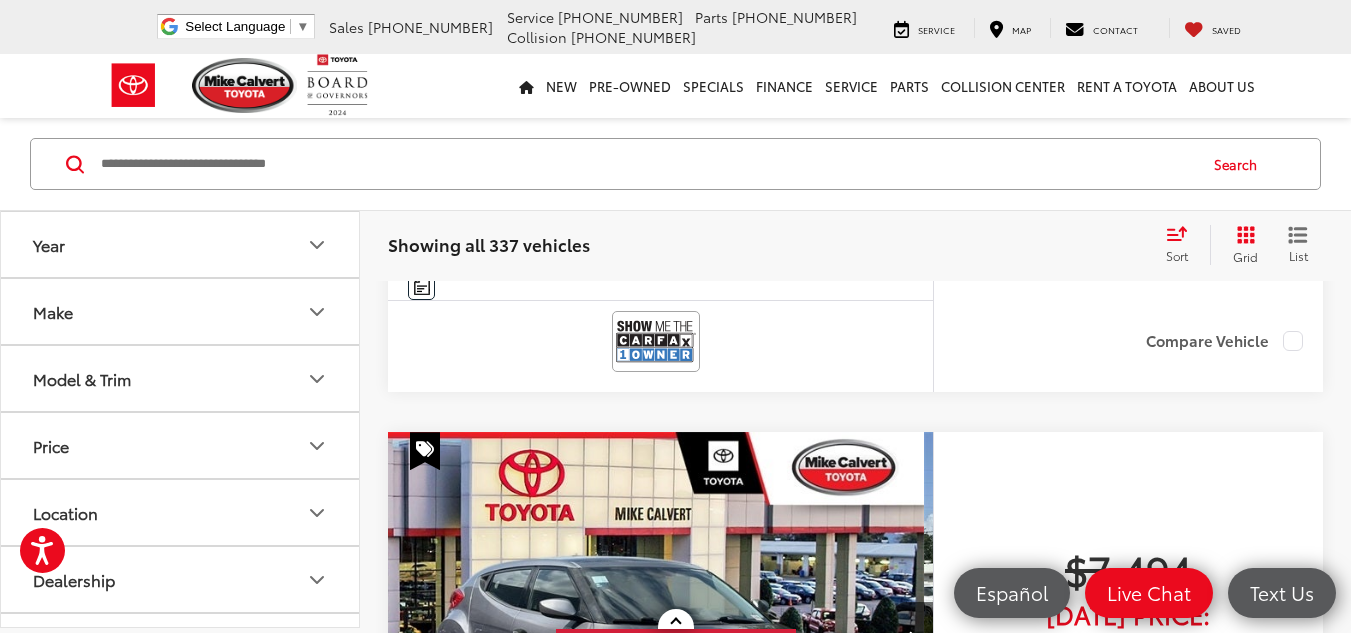 scroll, scrollTop: 0, scrollLeft: 0, axis: both 